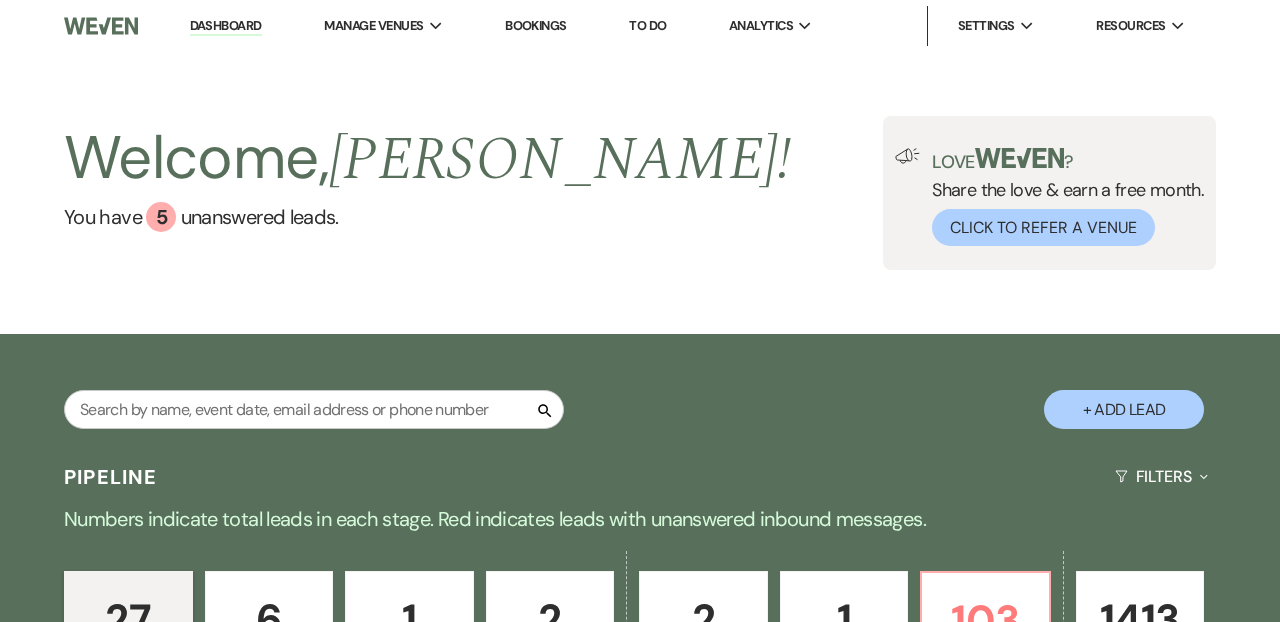scroll, scrollTop: 0, scrollLeft: 0, axis: both 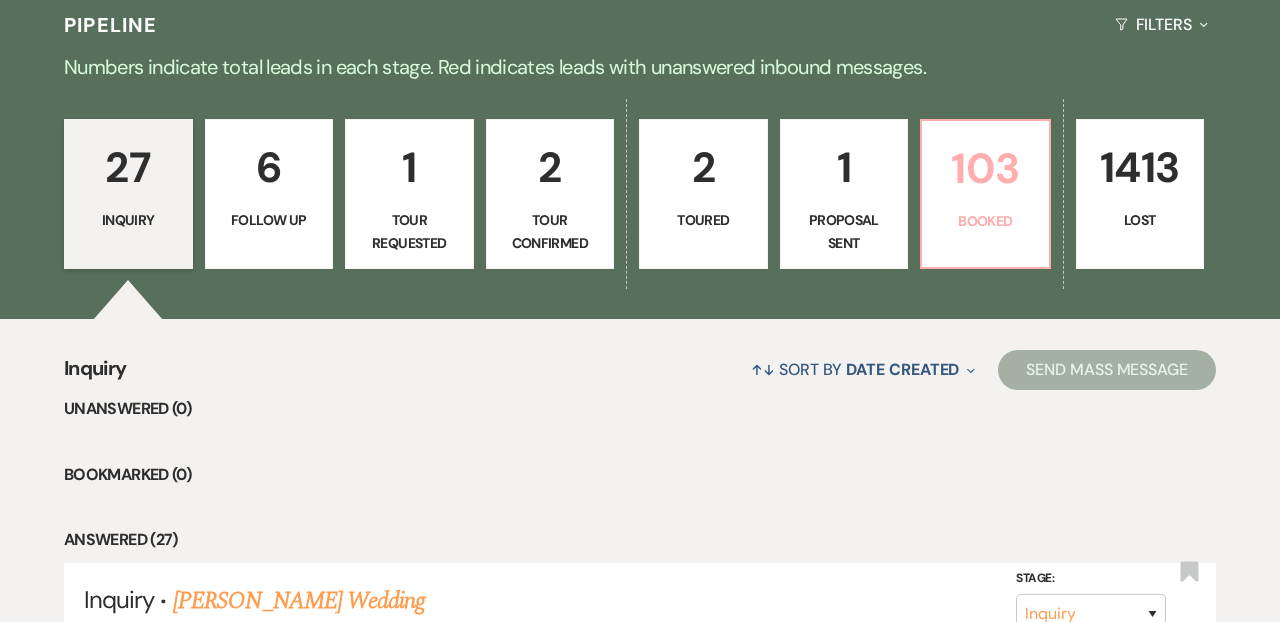 click on "Booked" at bounding box center [985, 221] 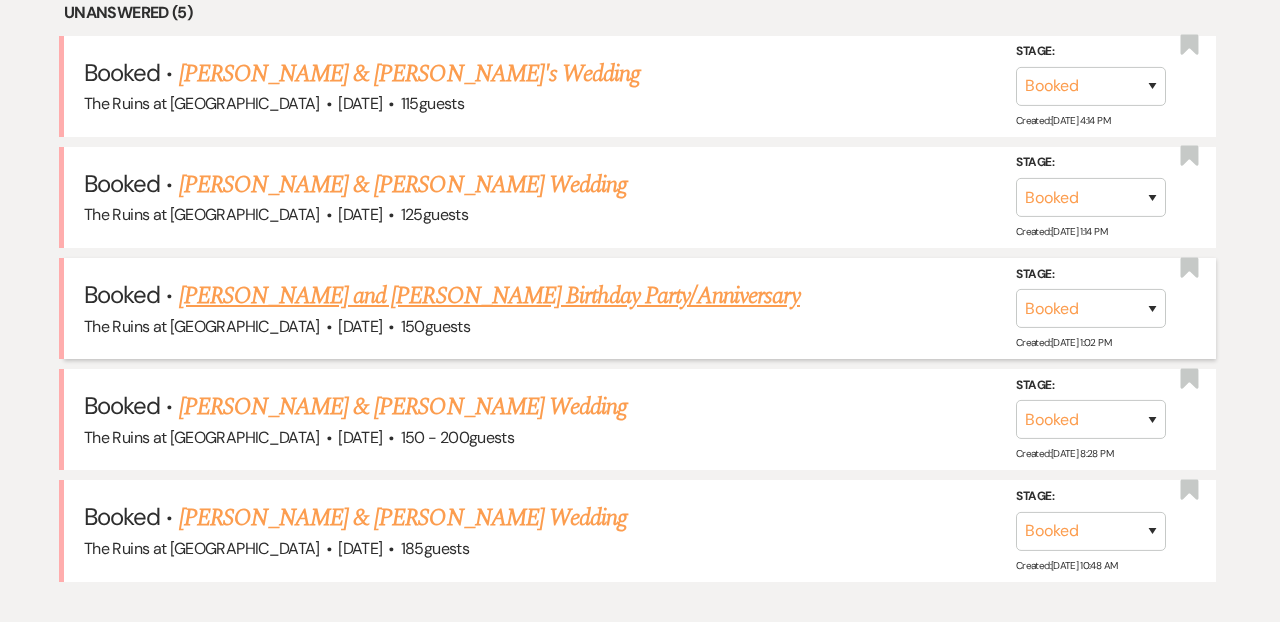 scroll, scrollTop: 846, scrollLeft: 0, axis: vertical 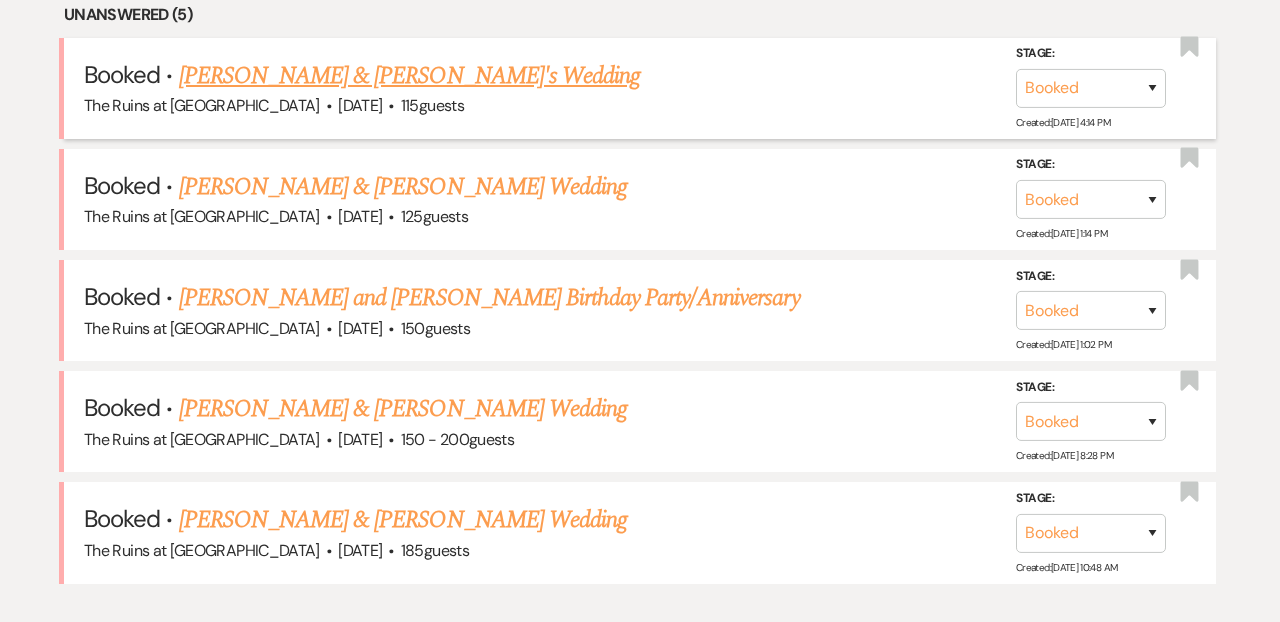 click on "[PERSON_NAME] & [PERSON_NAME]'s Wedding" at bounding box center (410, 76) 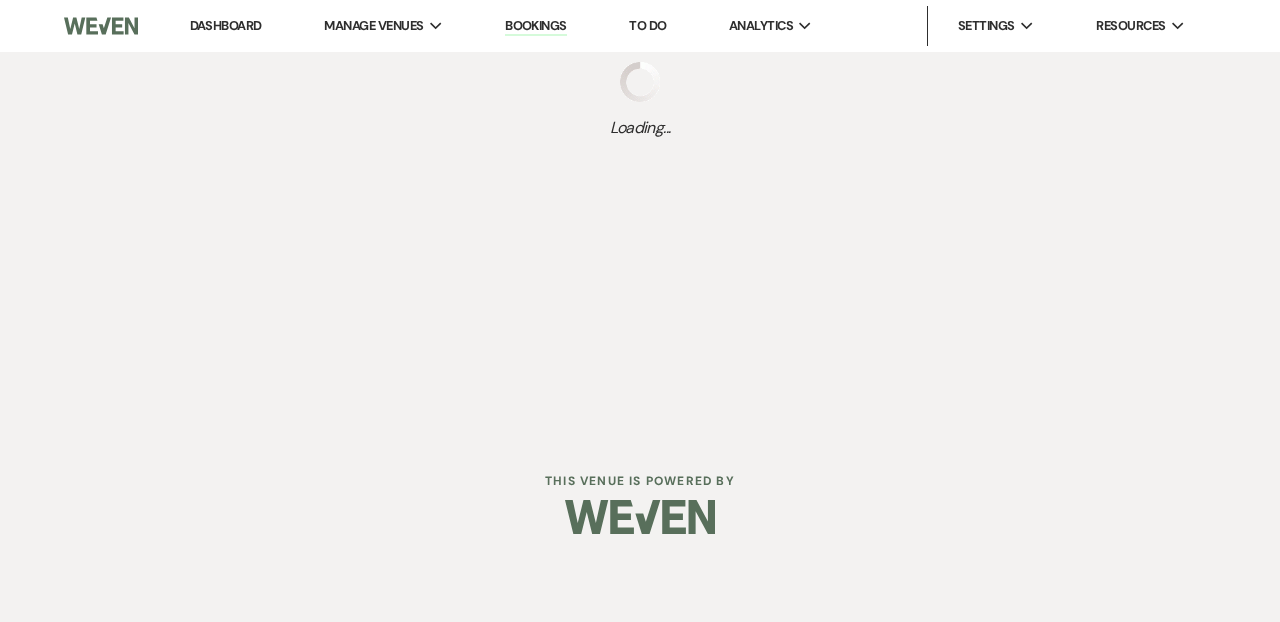 scroll, scrollTop: 0, scrollLeft: 0, axis: both 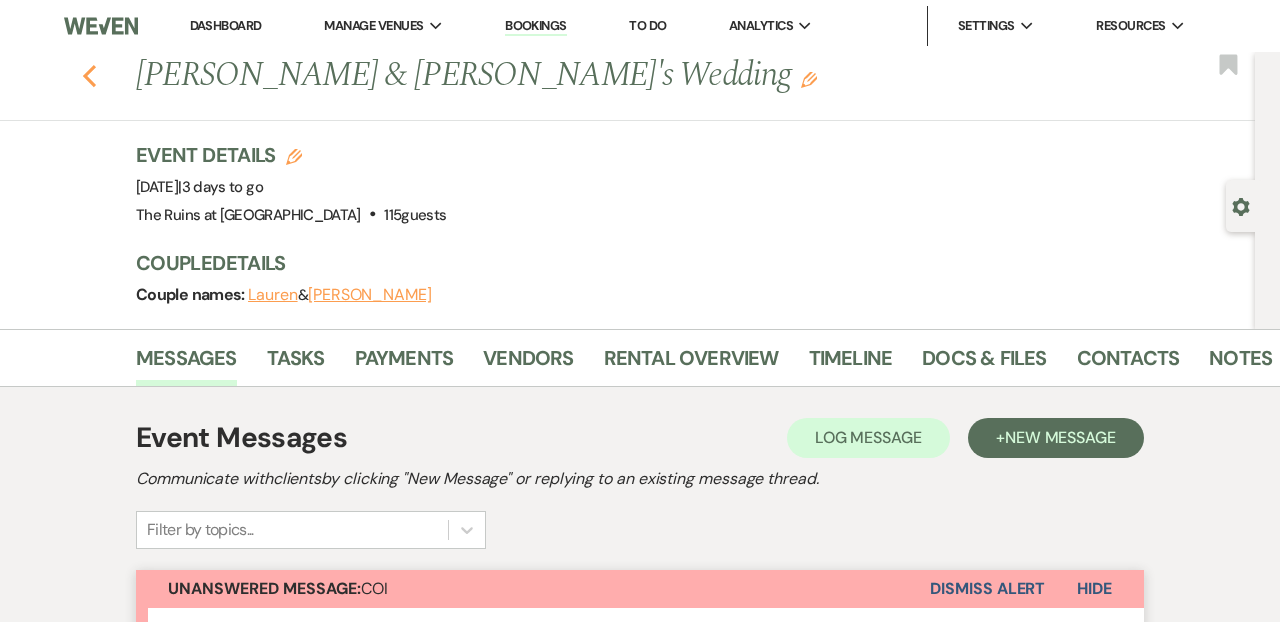 click on "Previous" 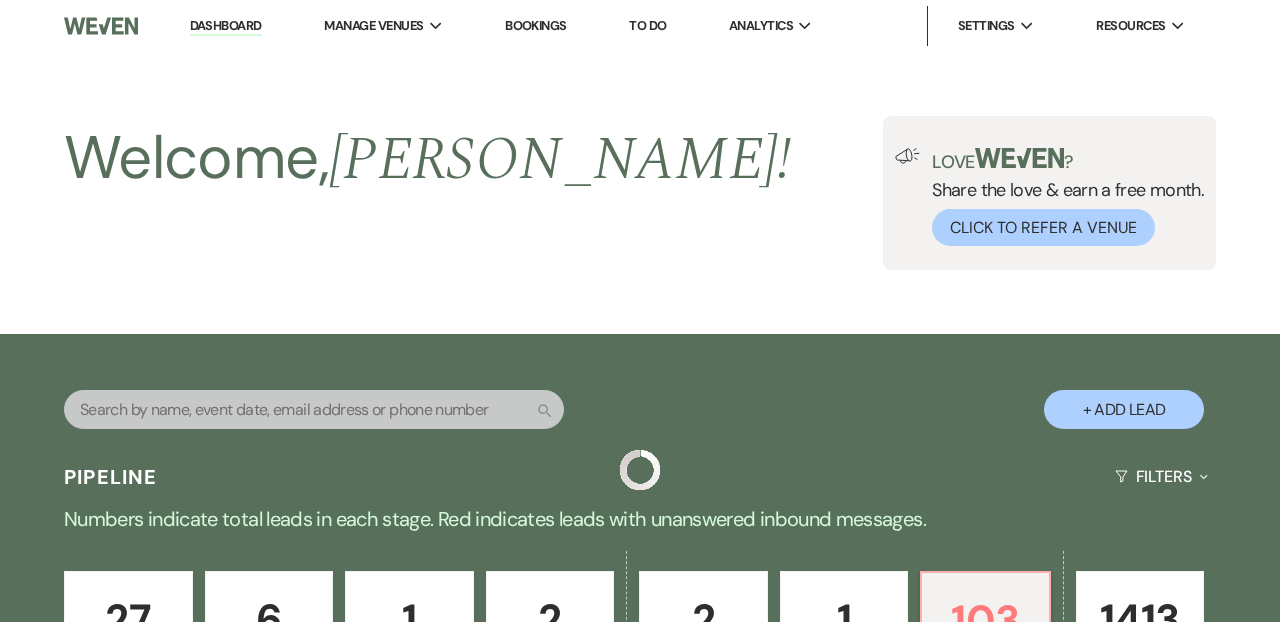 scroll, scrollTop: 846, scrollLeft: 0, axis: vertical 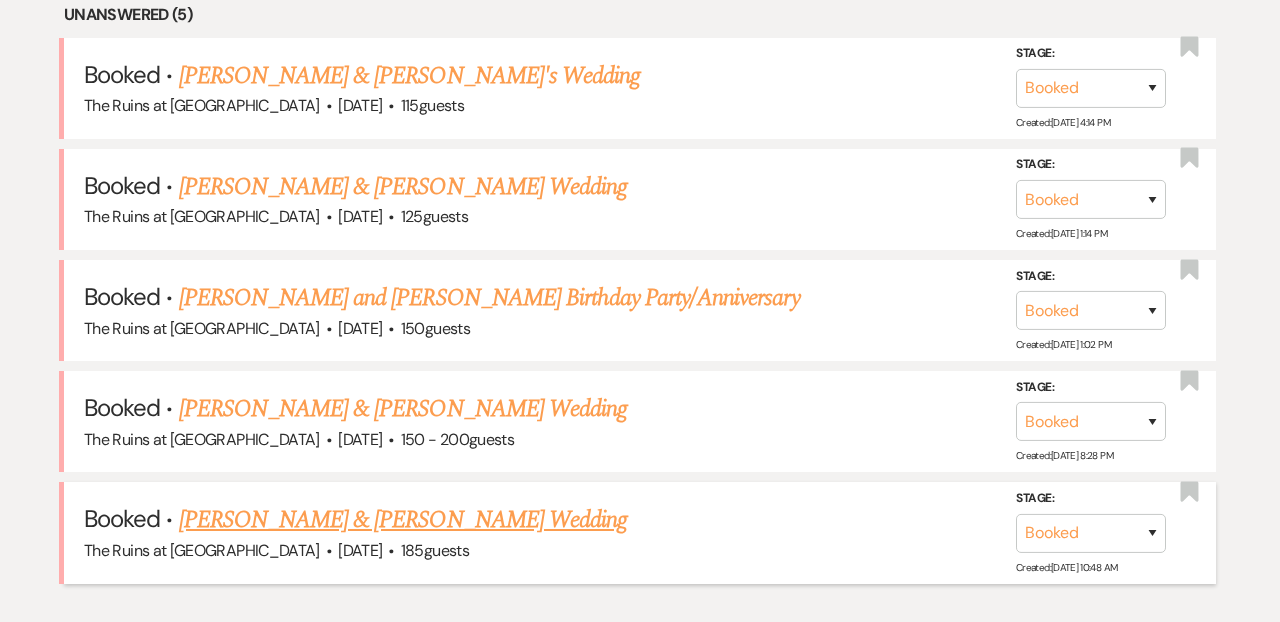 click on "[PERSON_NAME] & [PERSON_NAME] Wedding" at bounding box center [403, 520] 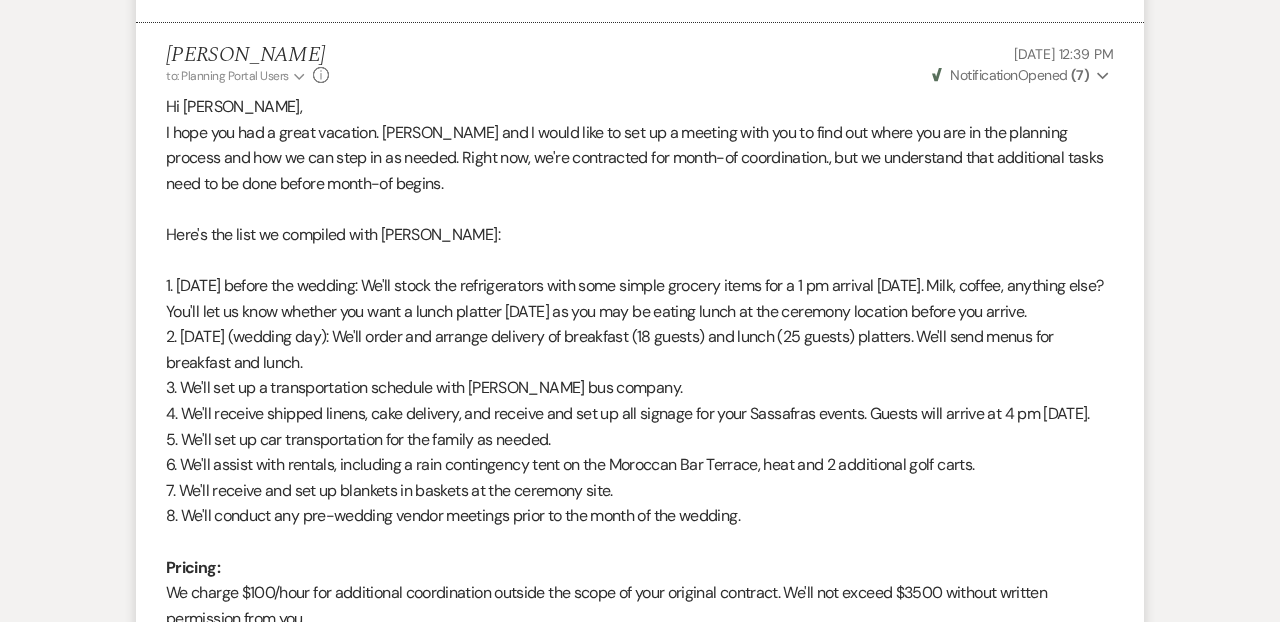 scroll, scrollTop: 516, scrollLeft: 0, axis: vertical 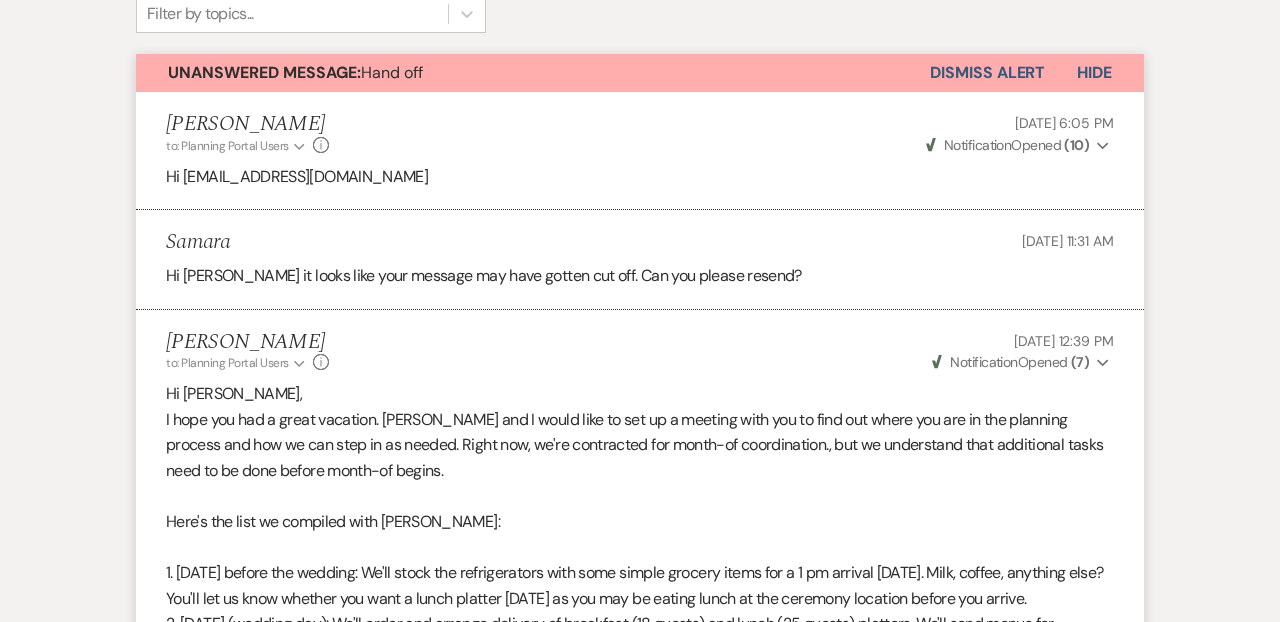click on "Hi [EMAIL_ADDRESS][DOMAIN_NAME]" at bounding box center (640, 177) 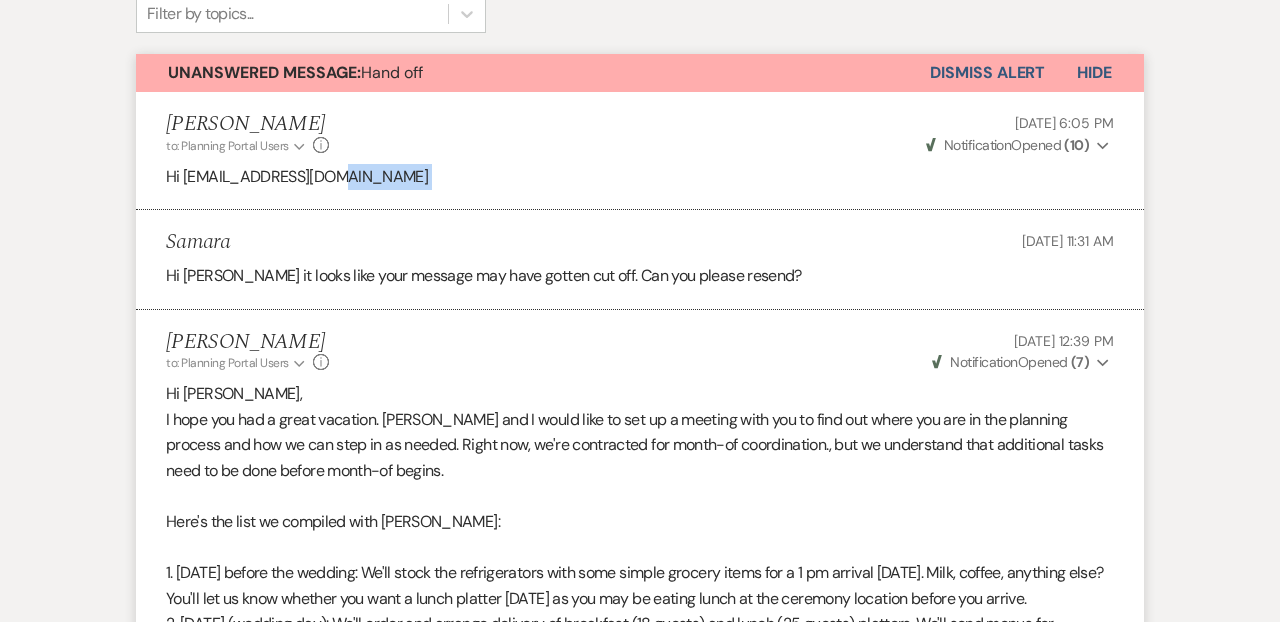click on "Hi [EMAIL_ADDRESS][DOMAIN_NAME]" at bounding box center [640, 177] 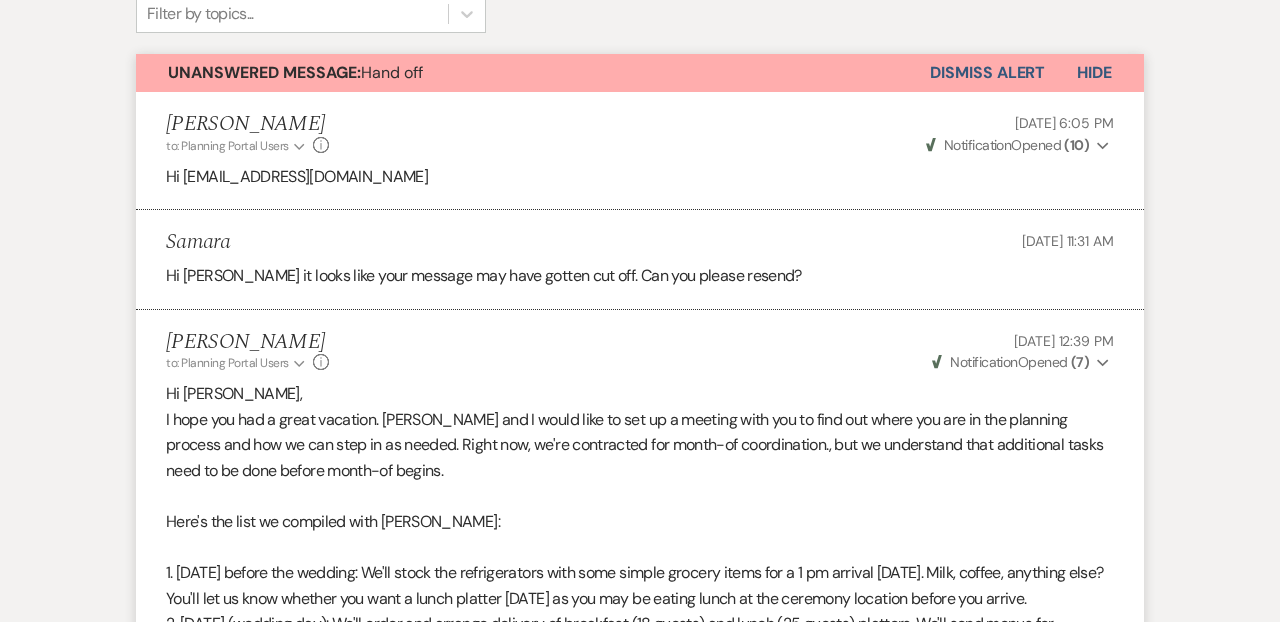 click on "Hi [EMAIL_ADDRESS][DOMAIN_NAME]" at bounding box center [640, 177] 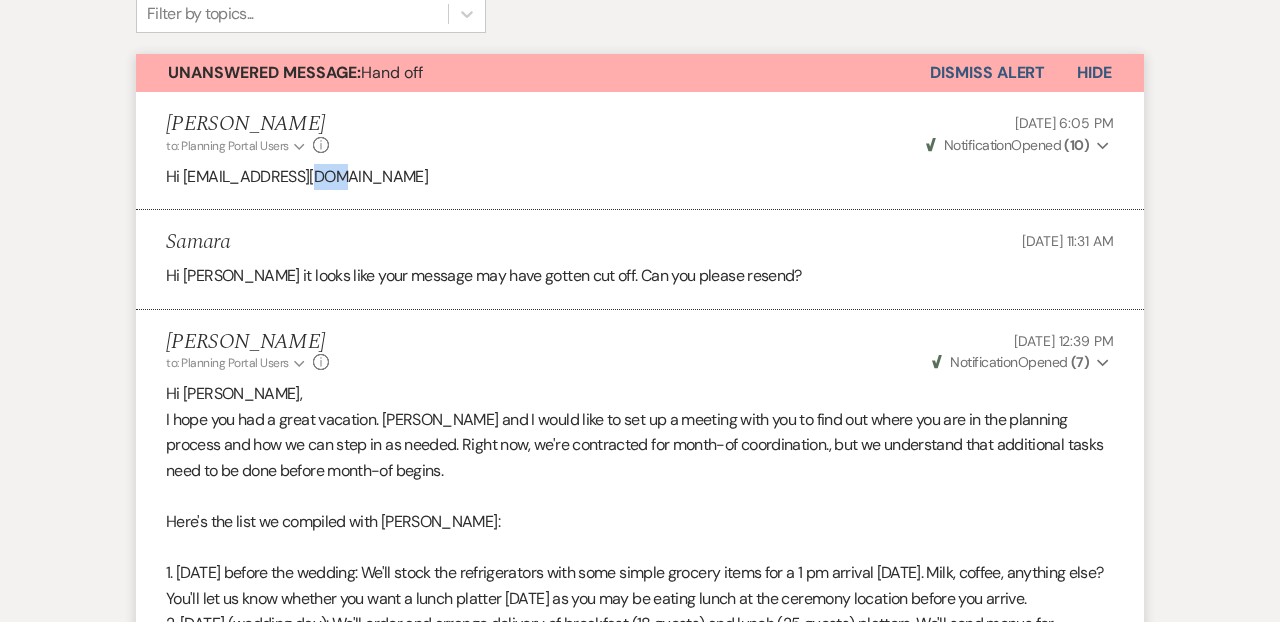 click on "Hi [EMAIL_ADDRESS][DOMAIN_NAME]" at bounding box center [640, 177] 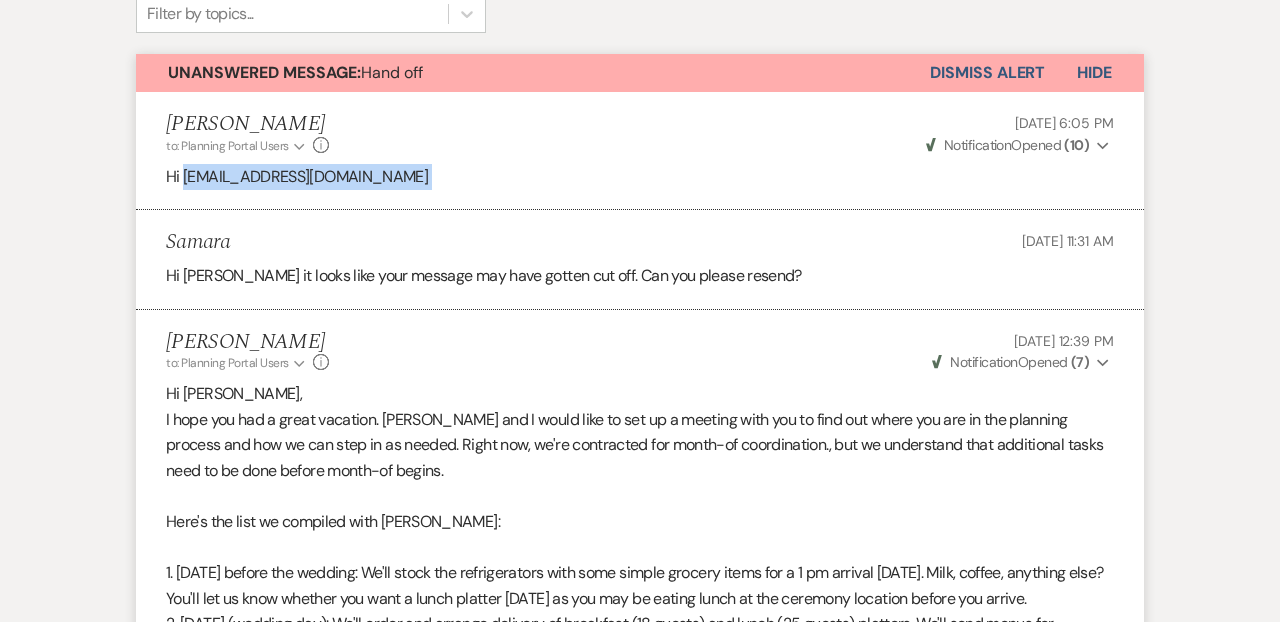 drag, startPoint x: 347, startPoint y: 177, endPoint x: 216, endPoint y: 171, distance: 131.13733 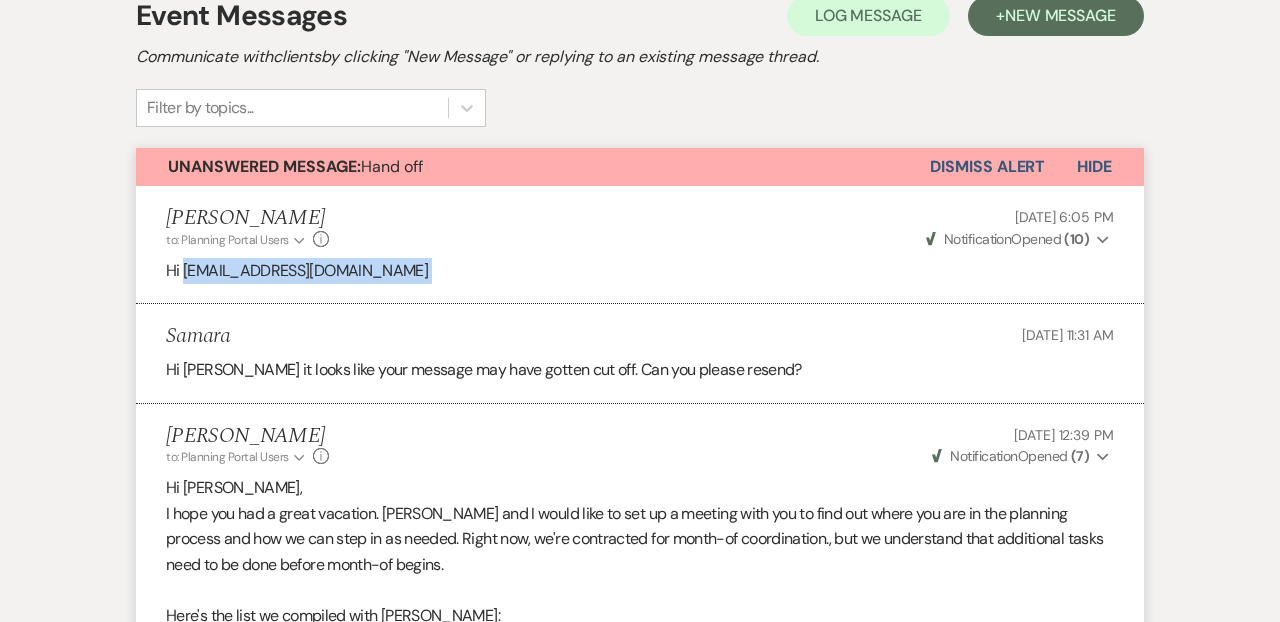 scroll, scrollTop: 370, scrollLeft: 0, axis: vertical 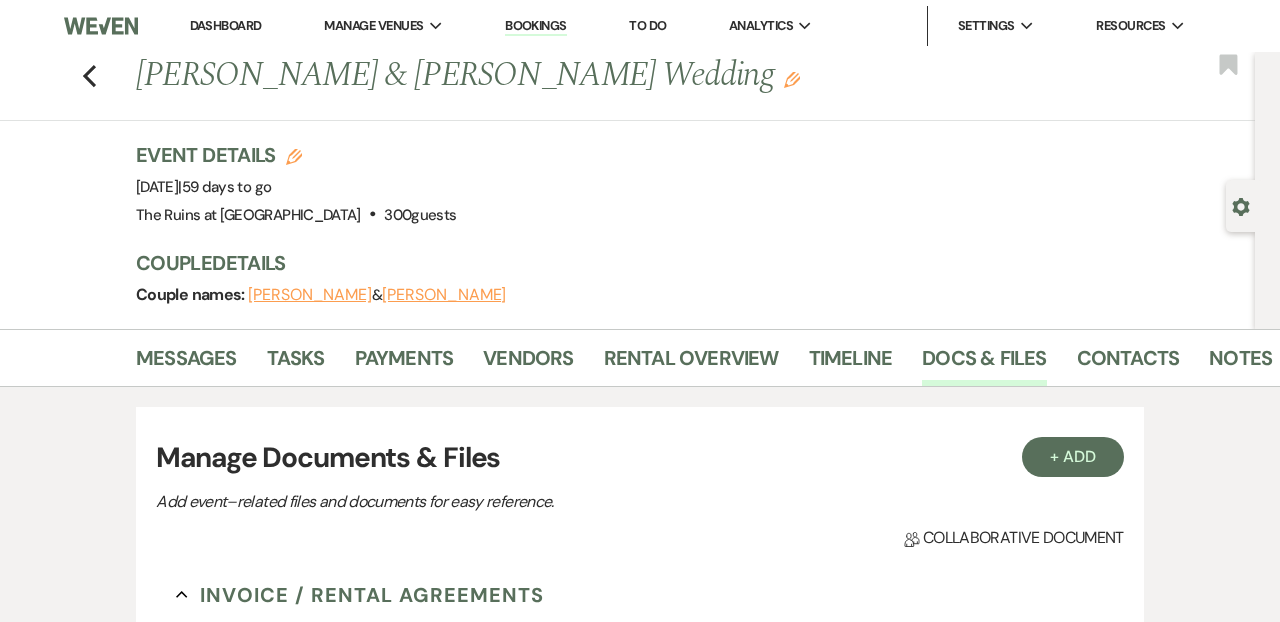 click on "Dashboard" at bounding box center (226, 25) 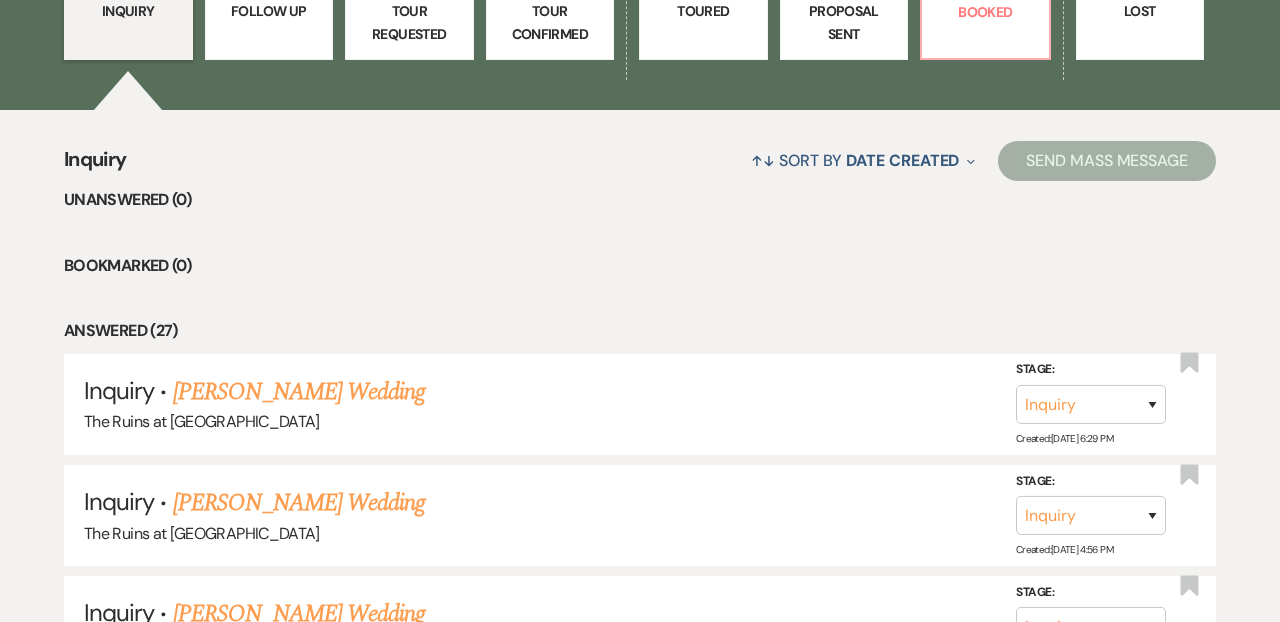 scroll, scrollTop: 693, scrollLeft: 0, axis: vertical 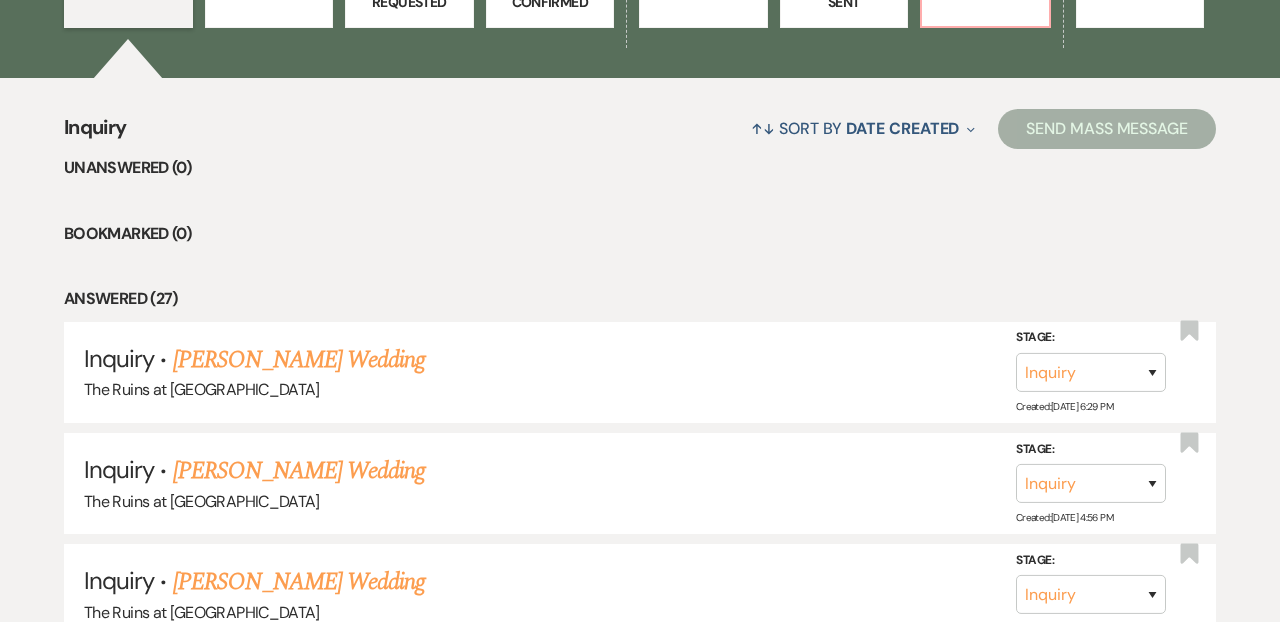 click on "103 Booked" at bounding box center (985, -47) 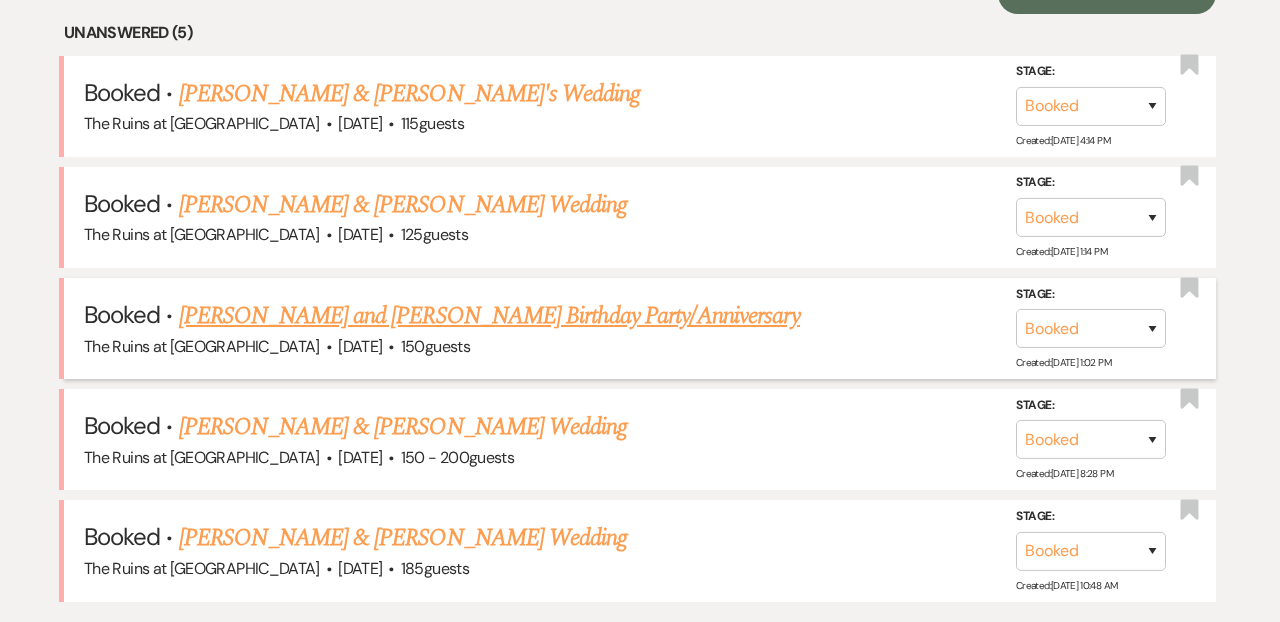 scroll, scrollTop: 946, scrollLeft: 0, axis: vertical 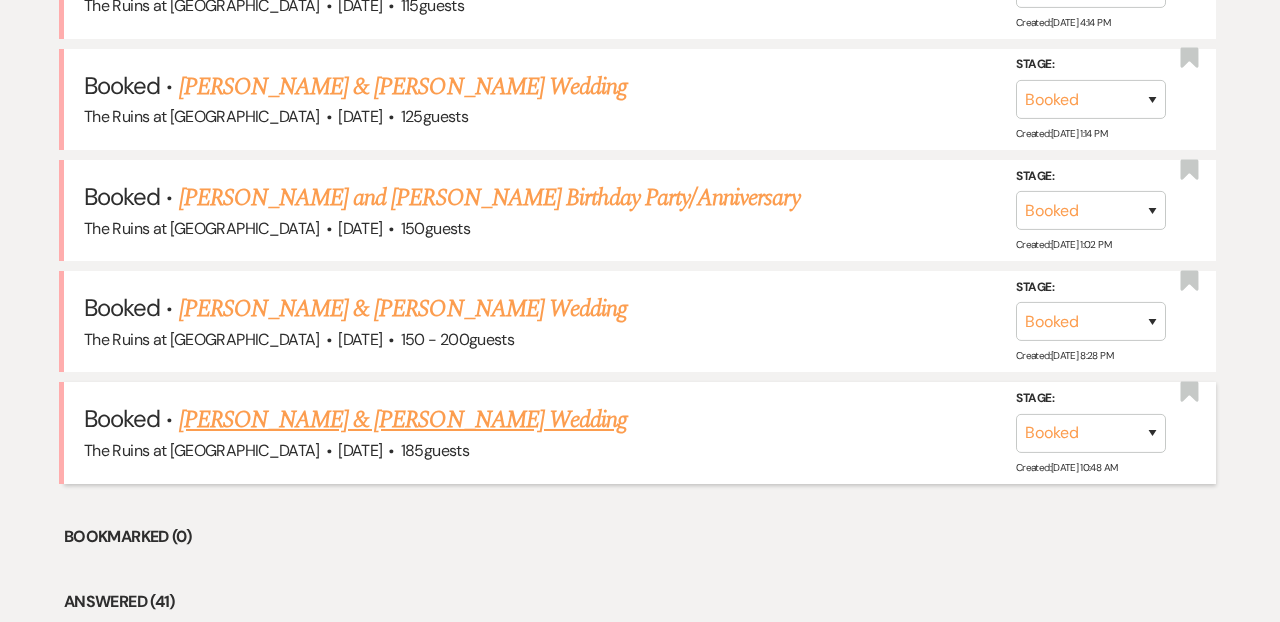click on "[PERSON_NAME] & [PERSON_NAME] Wedding" at bounding box center (403, 420) 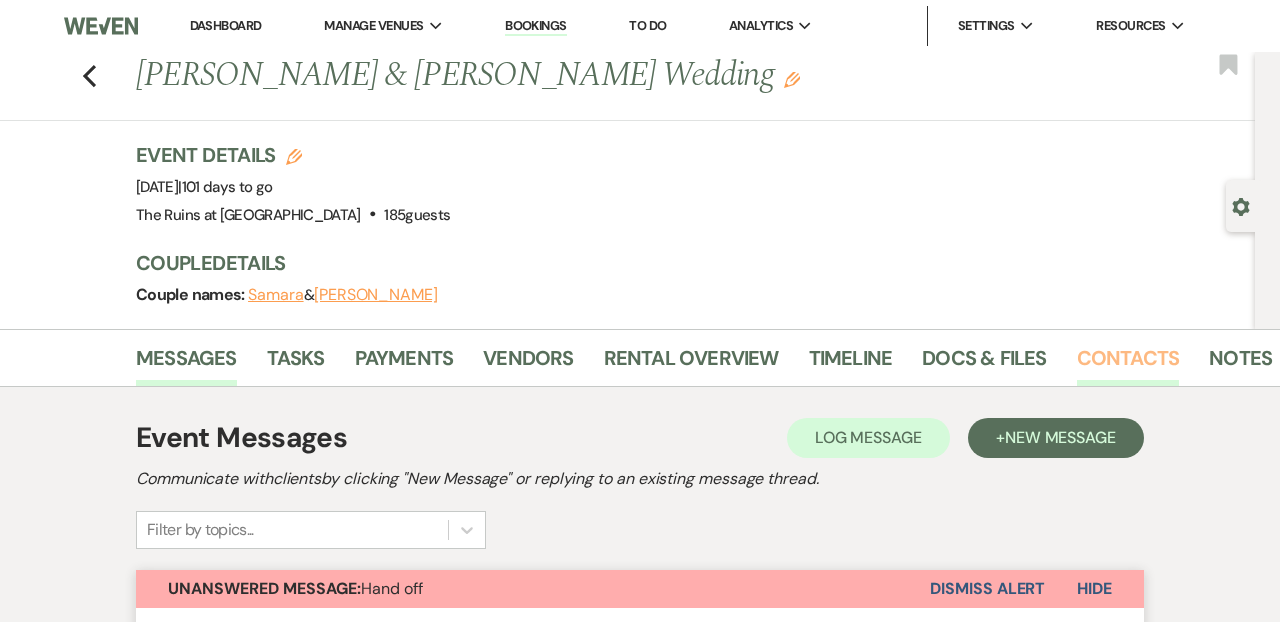 click on "Contacts" at bounding box center (1128, 364) 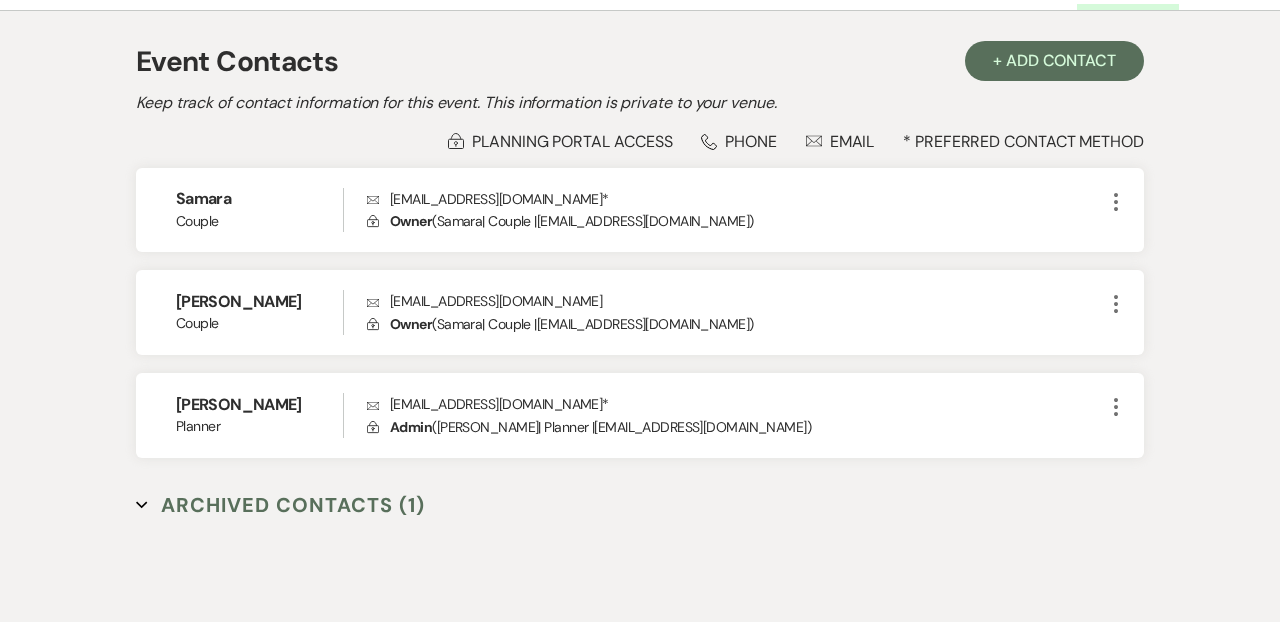 scroll, scrollTop: 378, scrollLeft: 0, axis: vertical 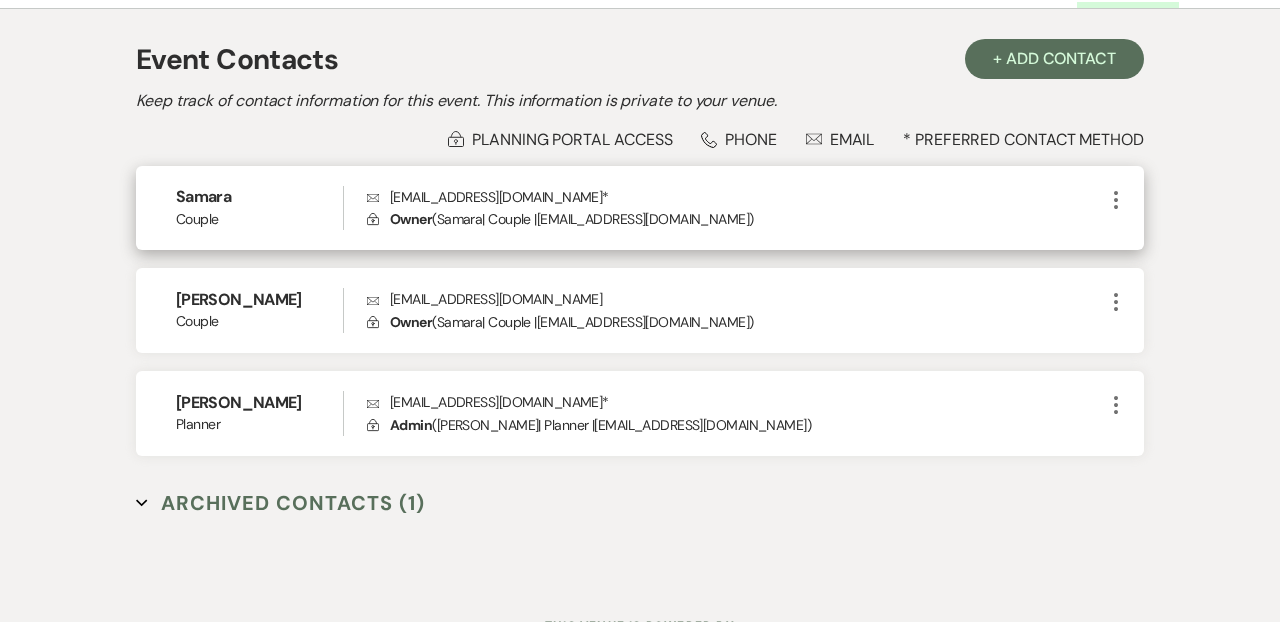 click on "Envelope [EMAIL_ADDRESS][DOMAIN_NAME] *" 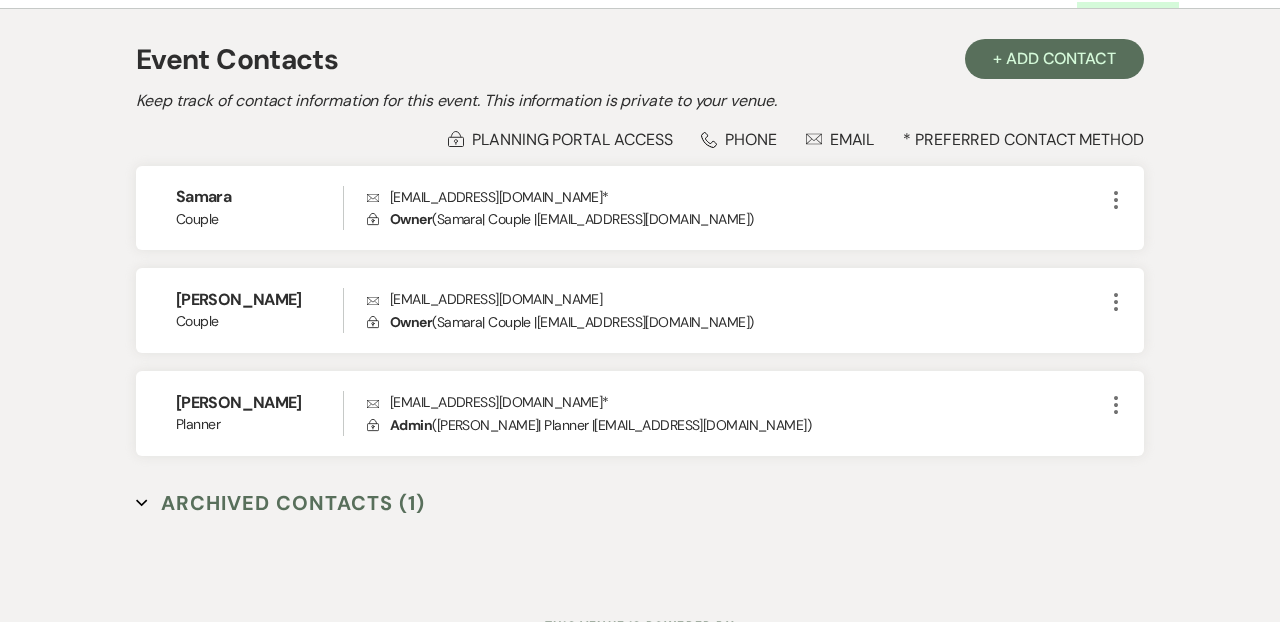 copy on "[EMAIL_ADDRESS][DOMAIN_NAME]" 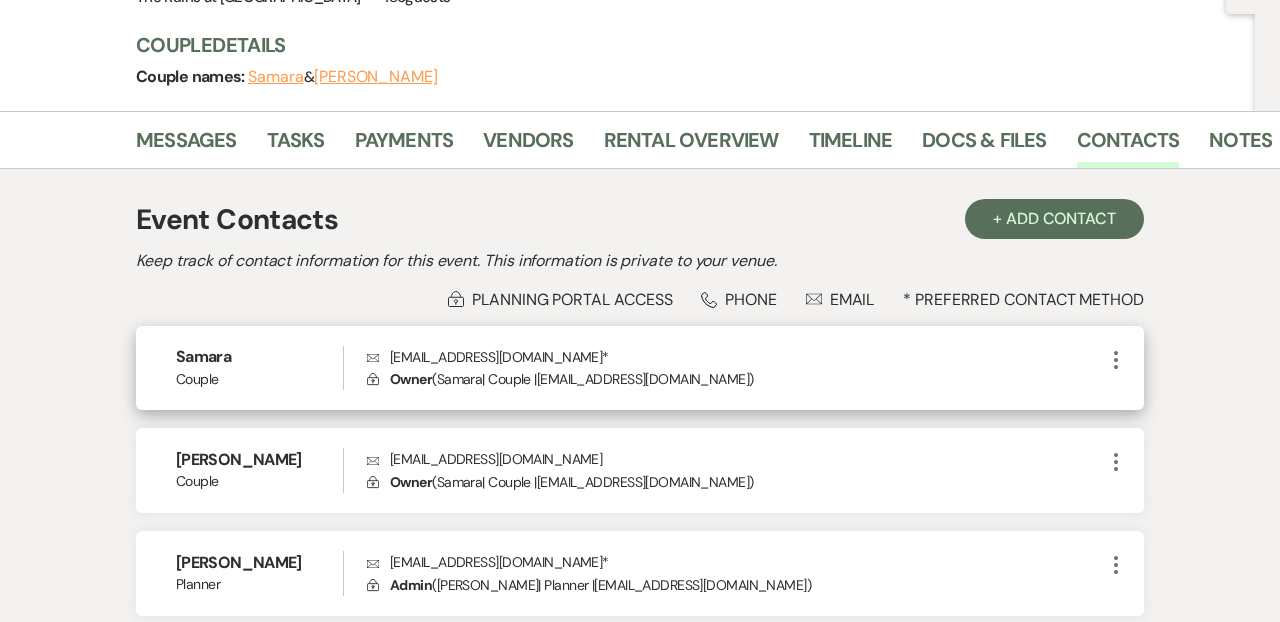 scroll, scrollTop: 0, scrollLeft: 0, axis: both 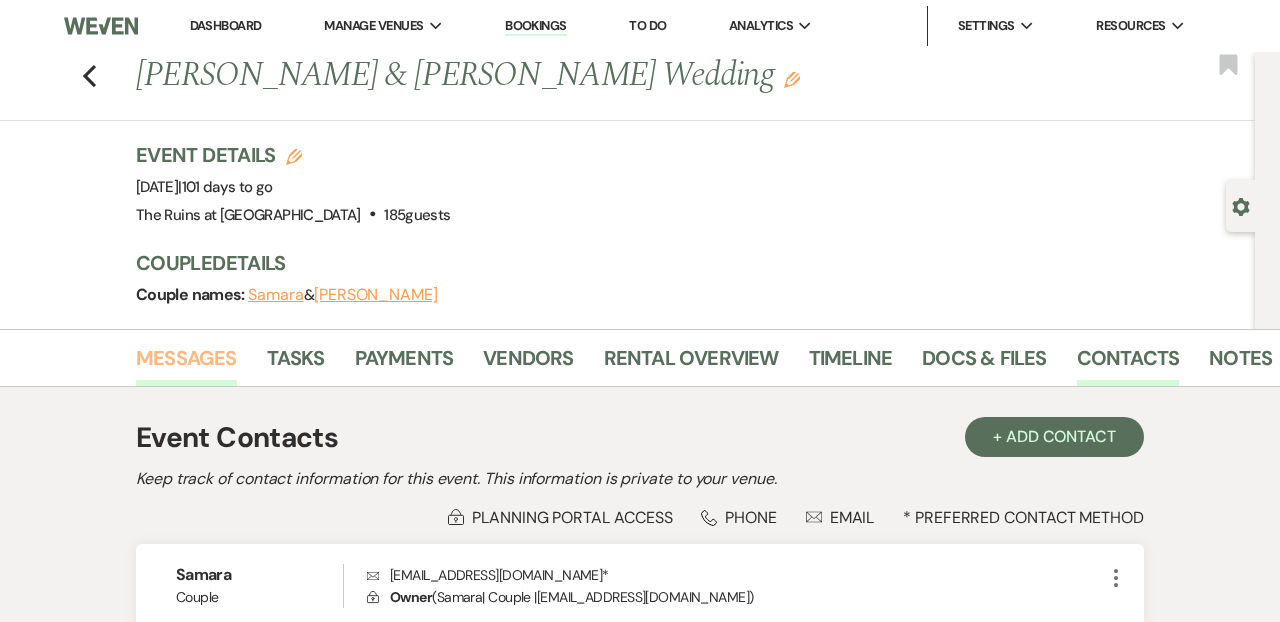 click on "Messages" at bounding box center (186, 364) 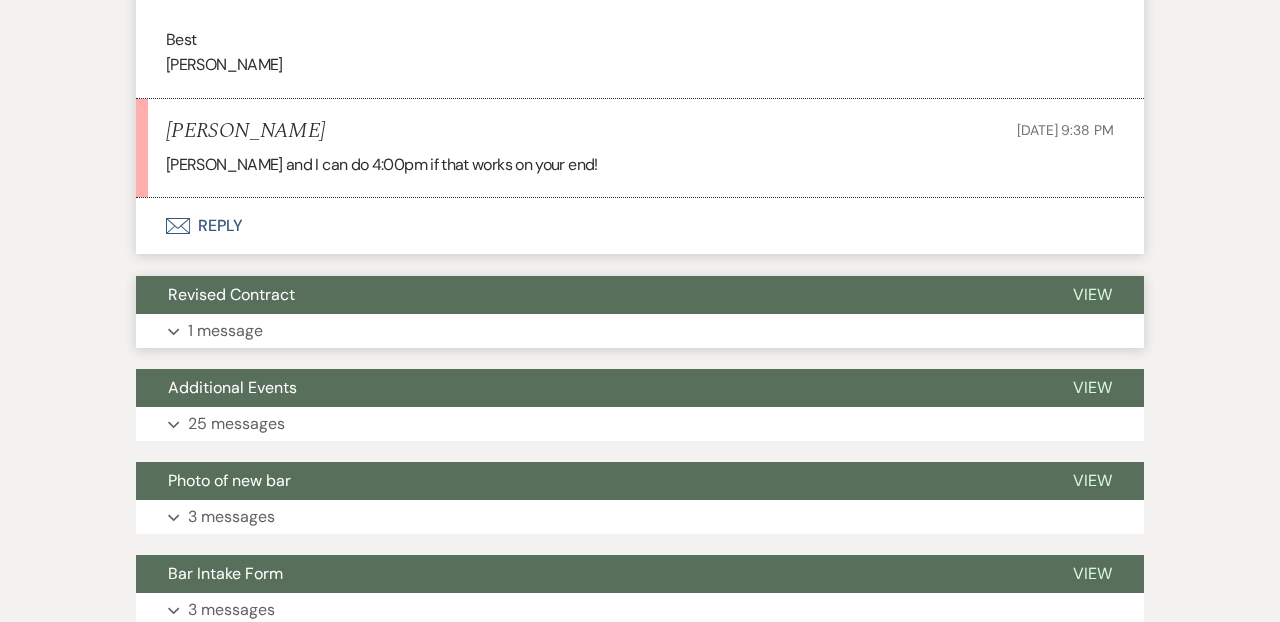 scroll, scrollTop: 2684, scrollLeft: 0, axis: vertical 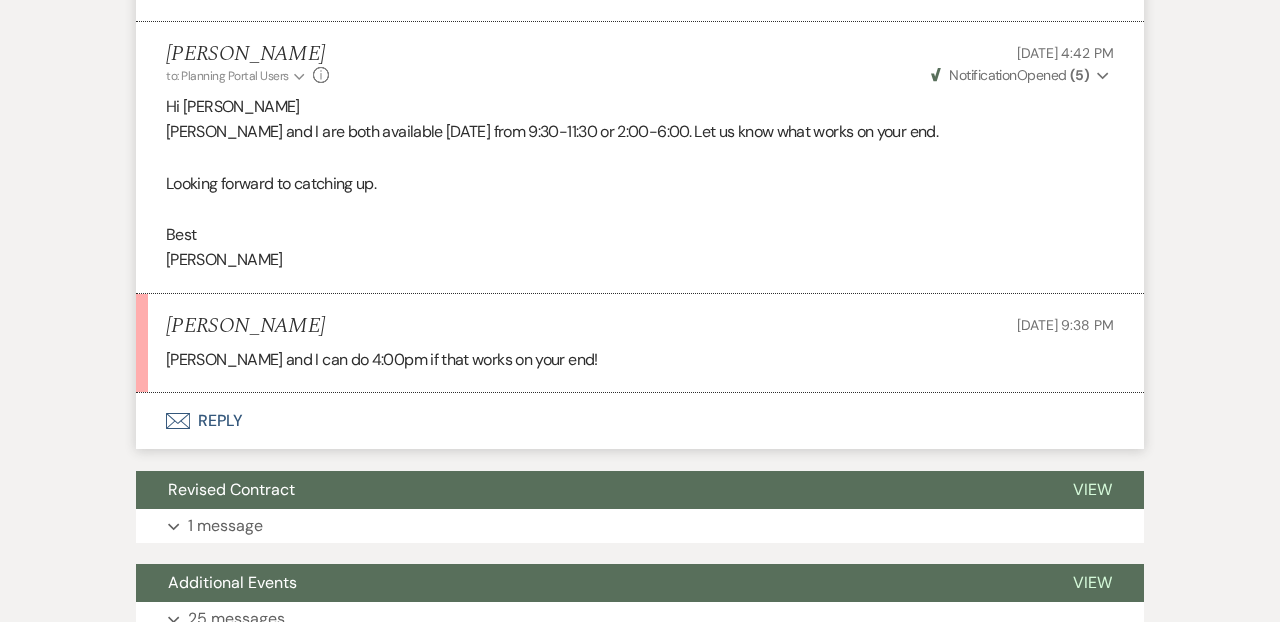 click on "Envelope Reply" at bounding box center [640, 421] 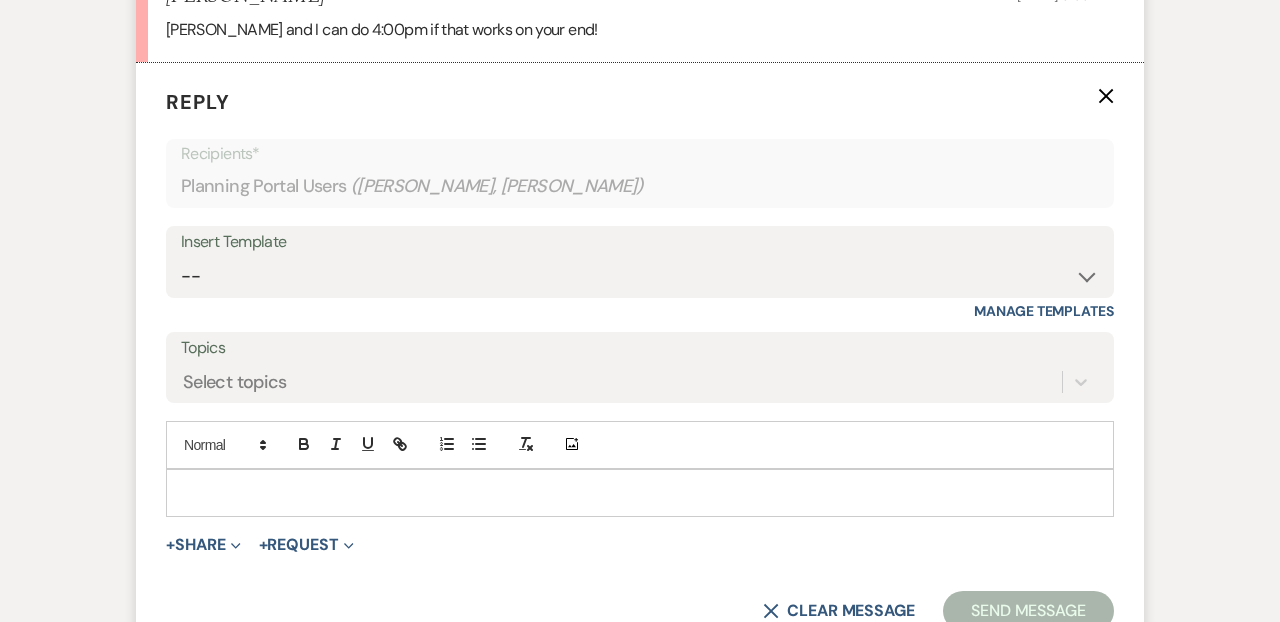 scroll, scrollTop: 3088, scrollLeft: 0, axis: vertical 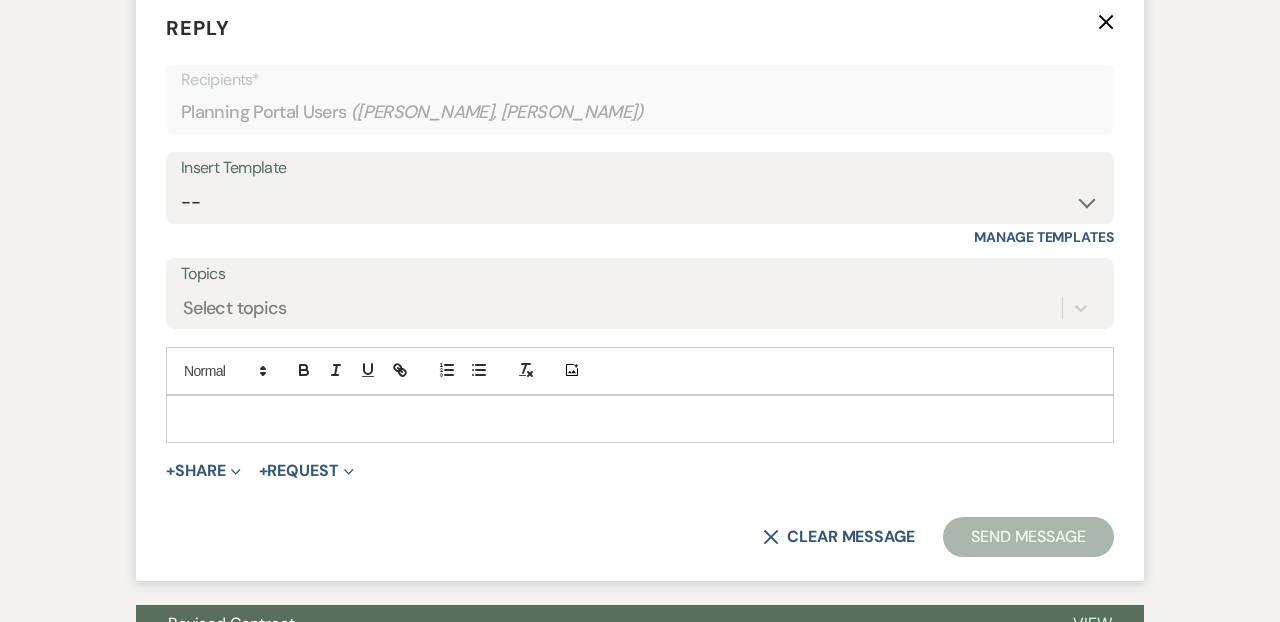 click at bounding box center (640, 419) 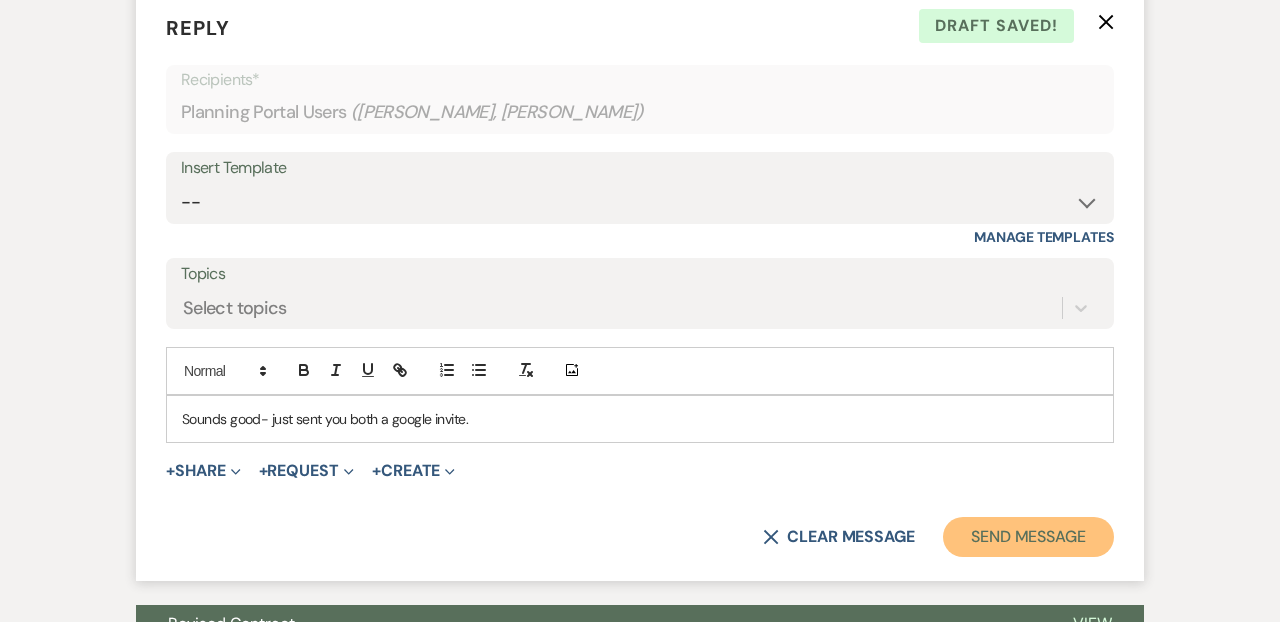 click on "Send Message" at bounding box center (1028, 537) 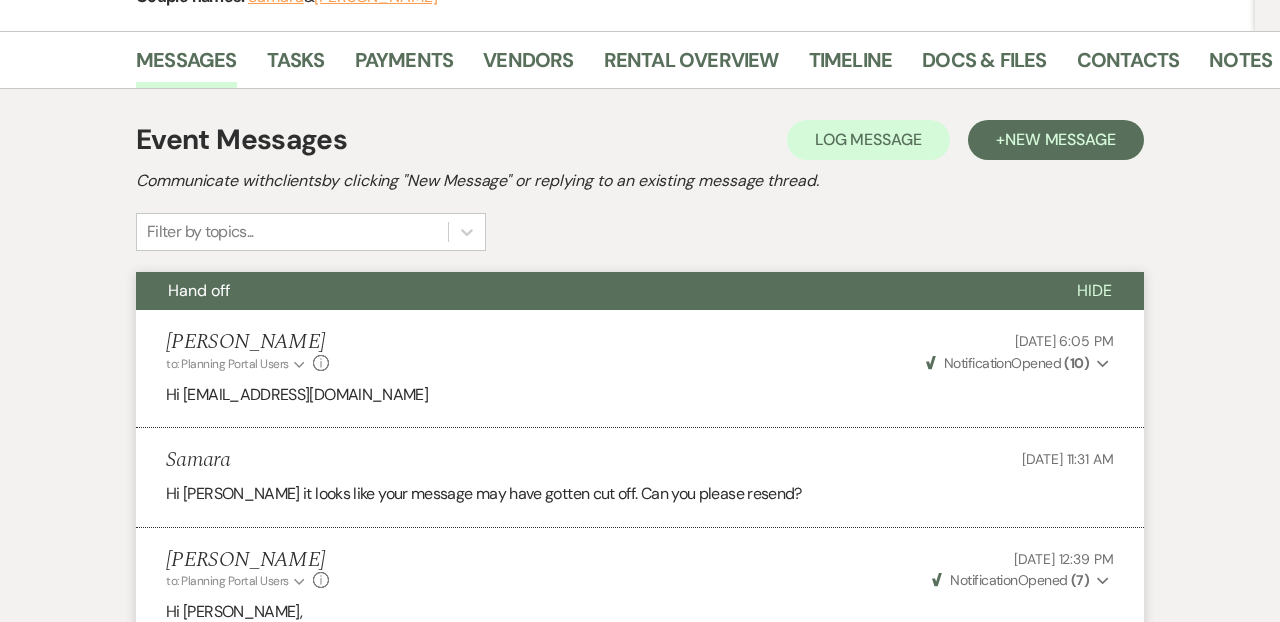 scroll, scrollTop: 0, scrollLeft: 0, axis: both 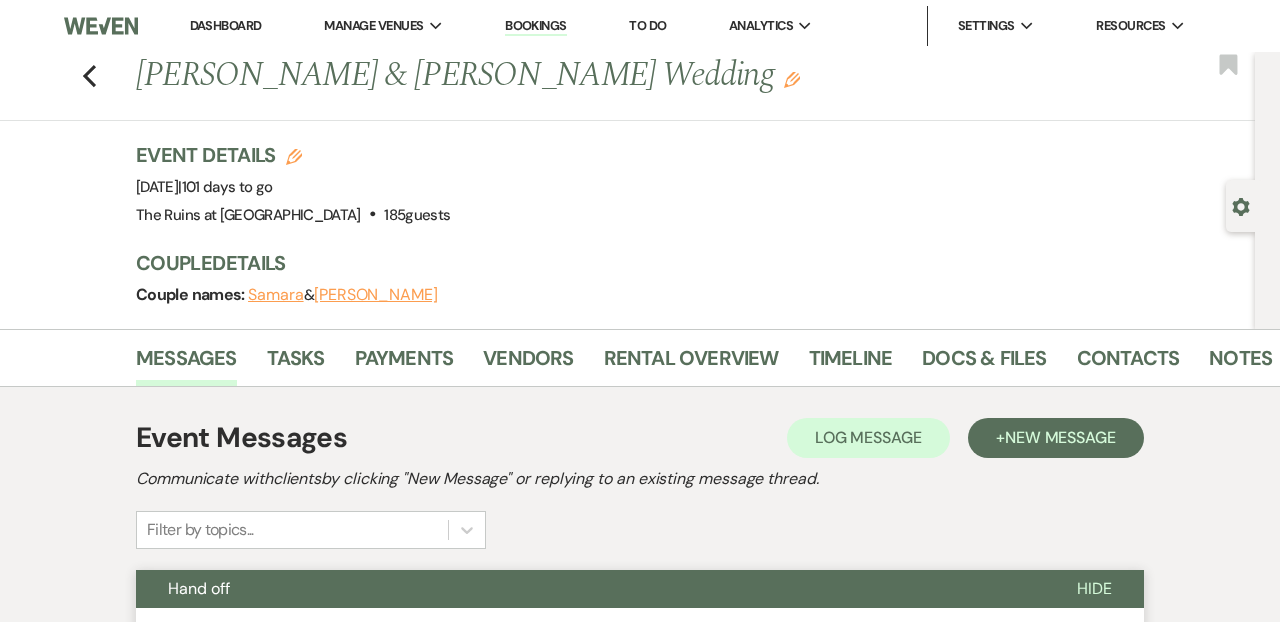 click on "Dashboard" at bounding box center [226, 25] 